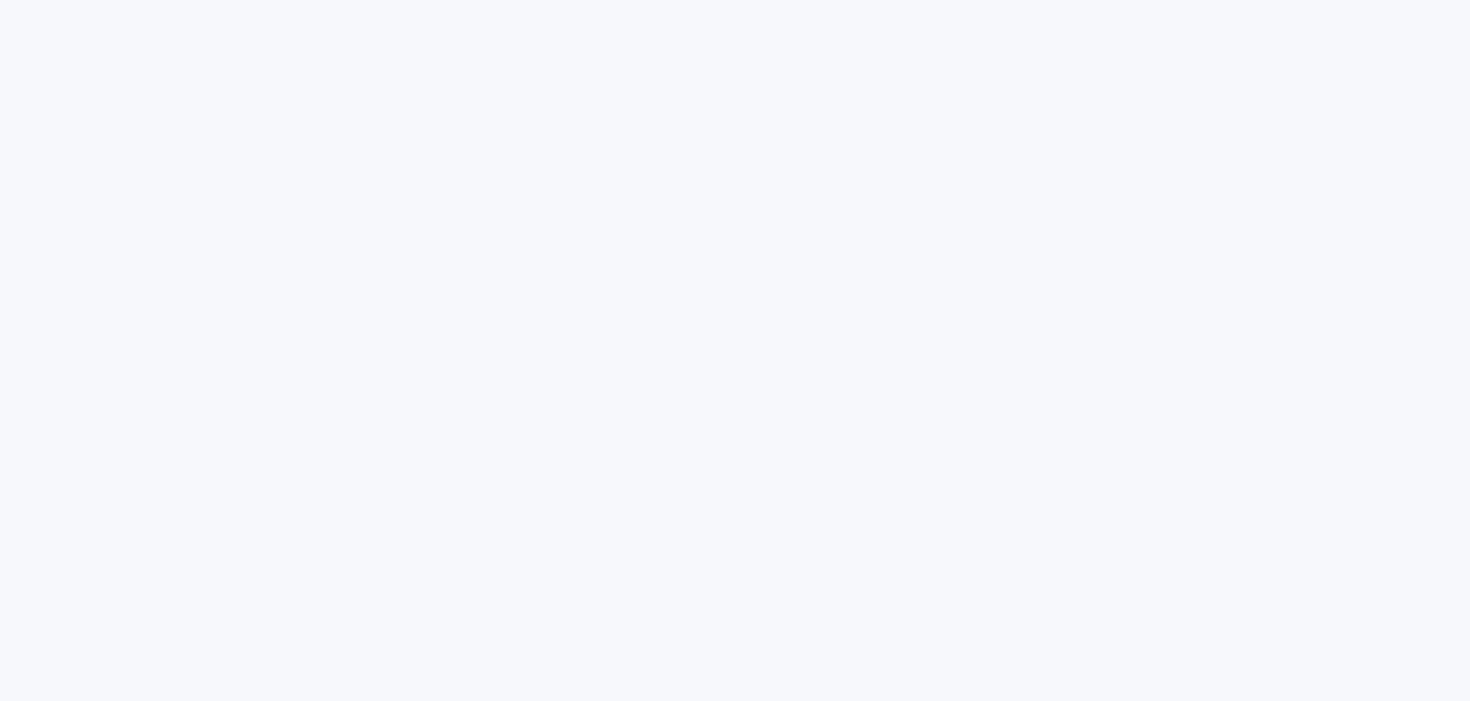 scroll, scrollTop: 0, scrollLeft: 0, axis: both 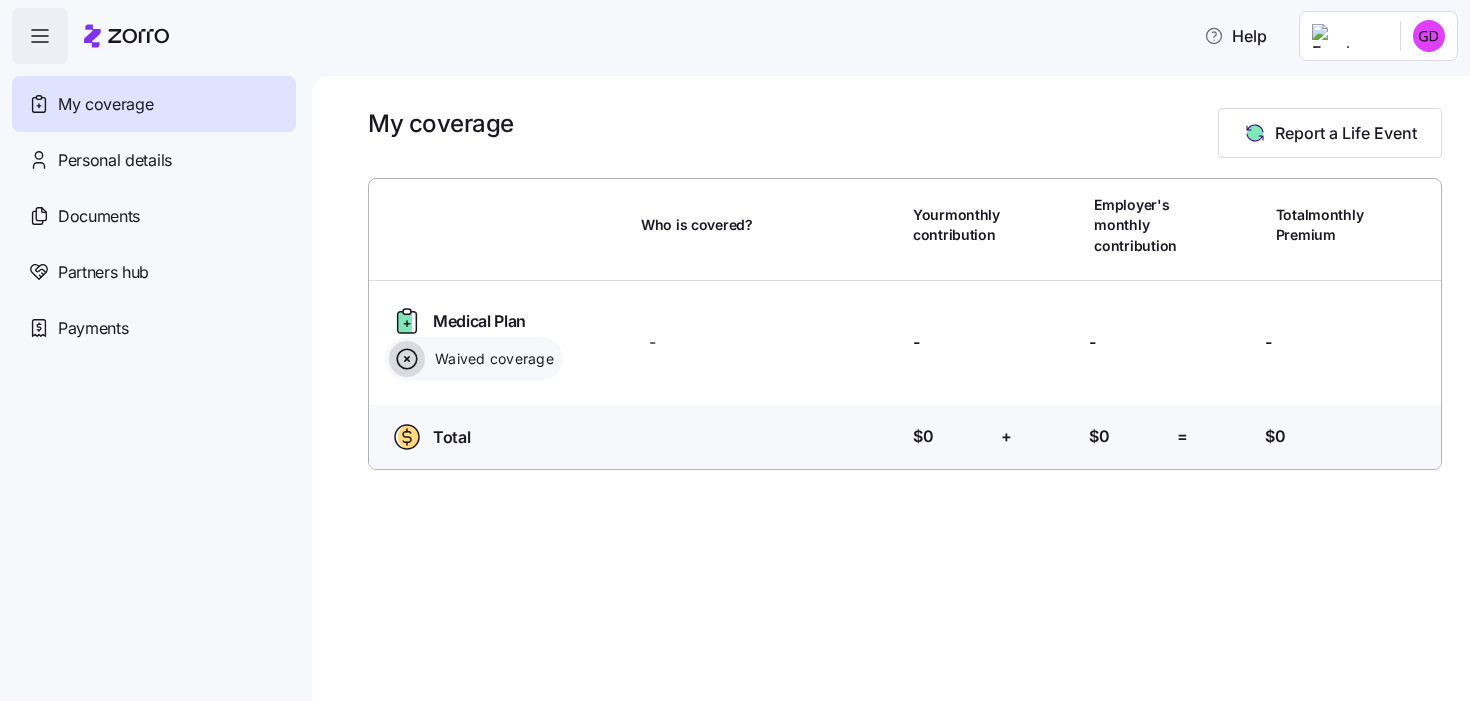 click on "Help My coverage Personal details Documents Partners hub Payments My coverage Report a Life Event Who is covered? Your  monthly contribution Employer's monthly contribution Total  monthly Premium Medical Plan Waived coverage Who is covered? - Your contribution: - Employer's contribution: - Total Premium: - Total Who is covered? Your contribution: $0 + Employer's contribution: $0 = Total Premium: $0 My Coverage | Zorro" at bounding box center [735, 344] 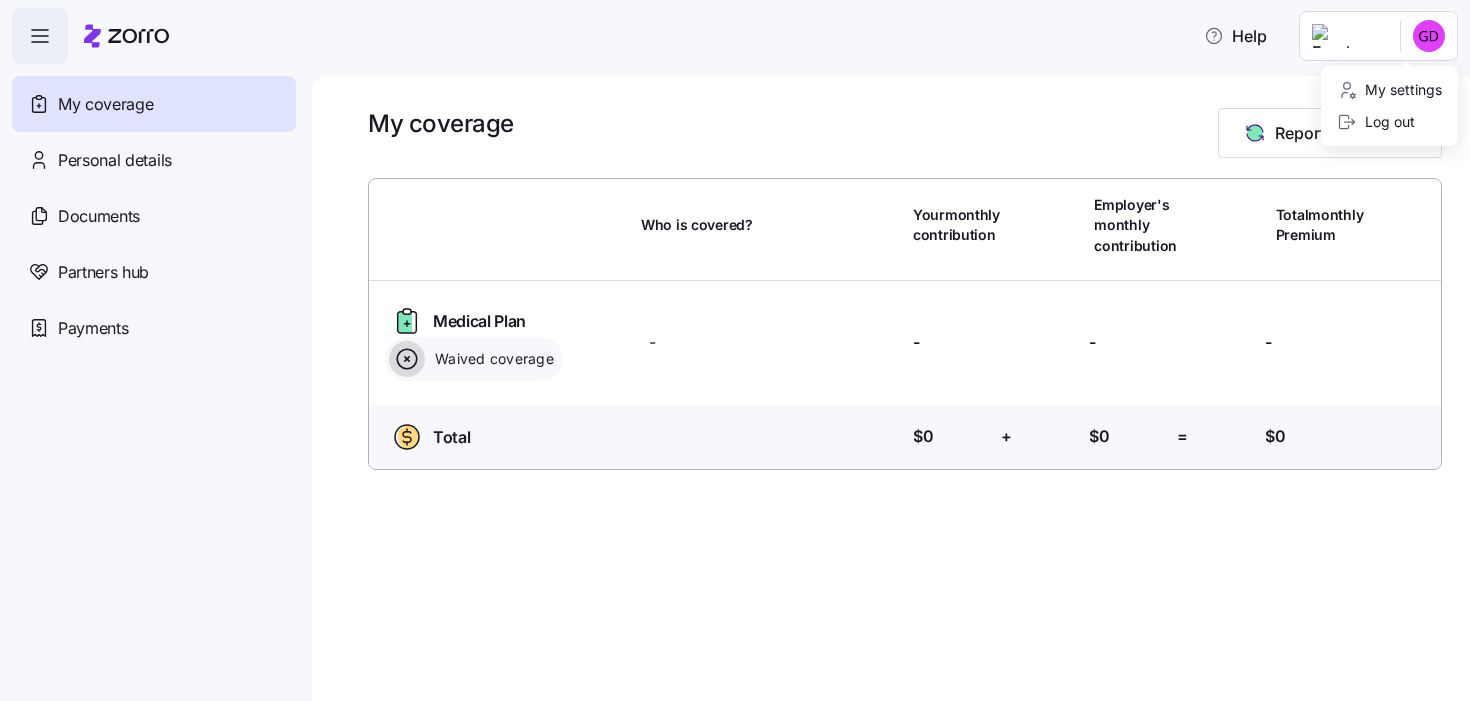 click on "Help My coverage Personal details Documents Partners hub Payments My coverage Report a Life Event Who is covered? Your  monthly contribution Employer's monthly contribution Total  monthly Premium Medical Plan Waived coverage Who is covered? - Your contribution: - Employer's contribution: - Total Premium: - Total Who is covered? Your contribution: $0 + Employer's contribution: $0 = Total Premium: $0 My Coverage | Zorro My settings Log out" at bounding box center (735, 344) 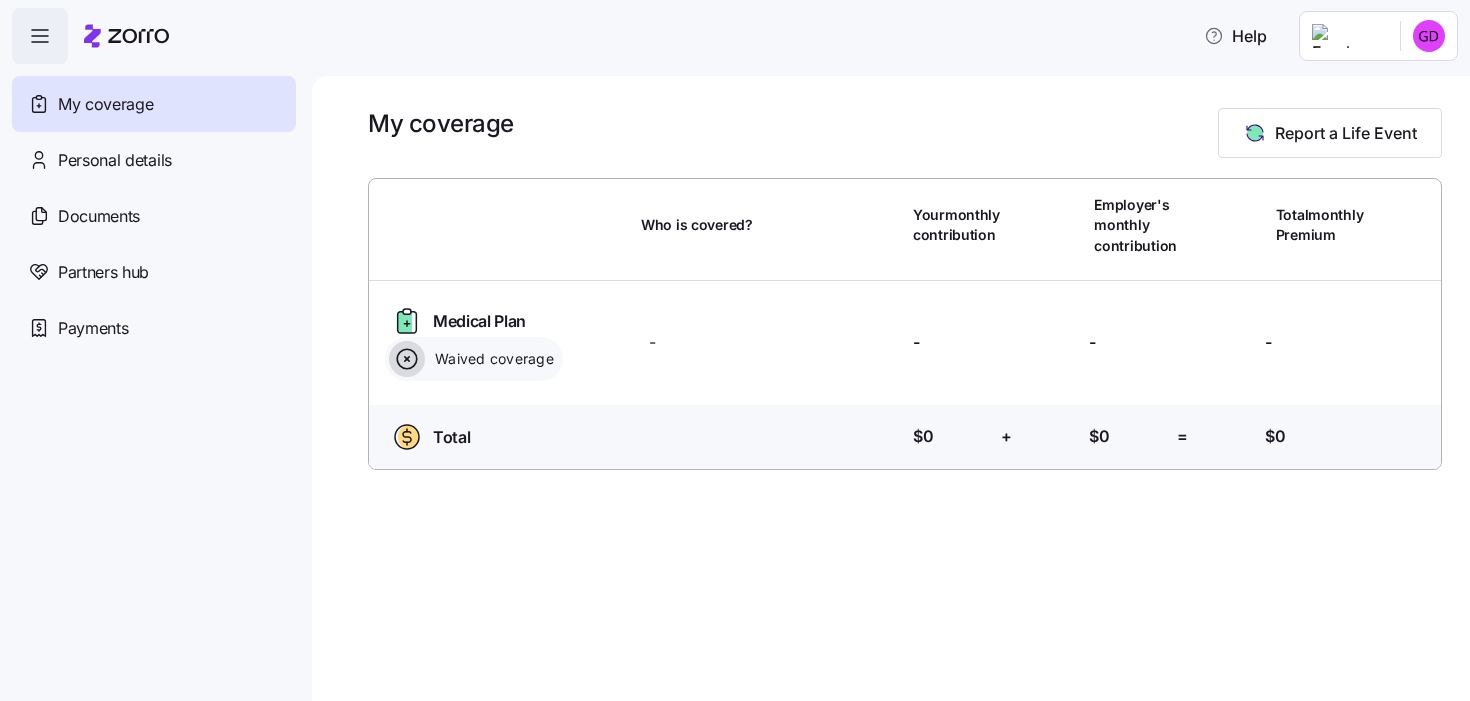 click on "Help My coverage Personal details Documents Partners hub Payments My coverage Report a Life Event Who is covered? Your  monthly contribution Employer's monthly contribution Total  monthly Premium Medical Plan Waived coverage Who is covered? - Your contribution: - Employer's contribution: - Total Premium: - Total Who is covered? Your contribution: $0 + Employer's contribution: $0 = Total Premium: $0 My Coverage | Zorro" at bounding box center [735, 344] 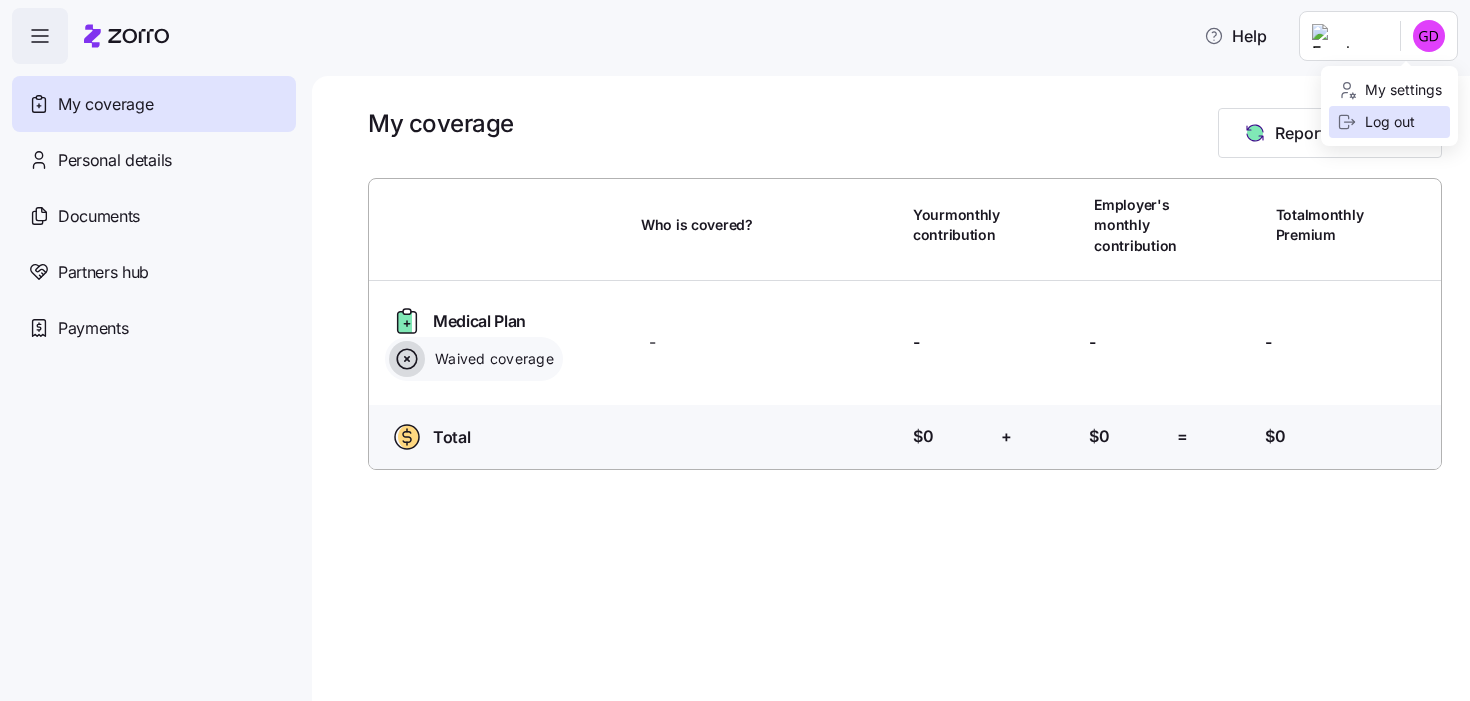 click on "Log out" at bounding box center [1376, 122] 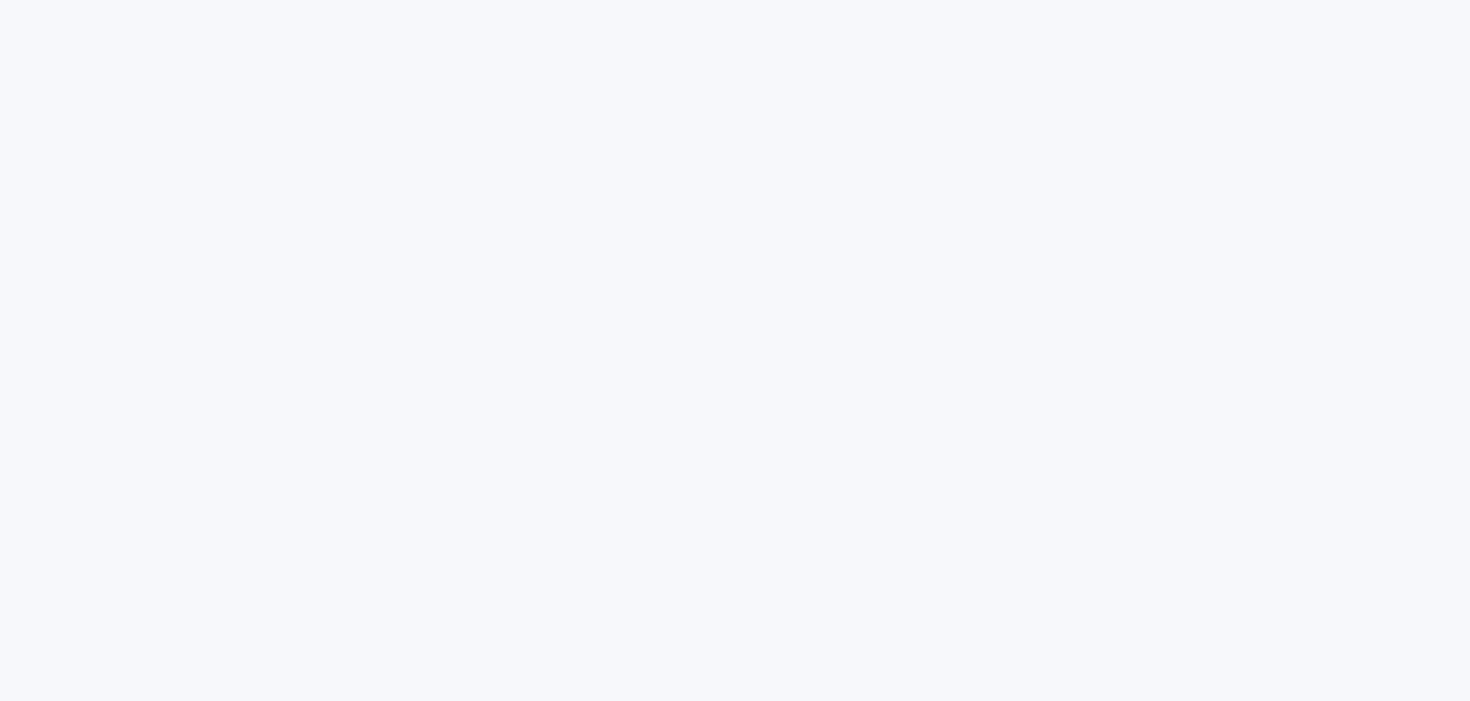 scroll, scrollTop: 0, scrollLeft: 0, axis: both 